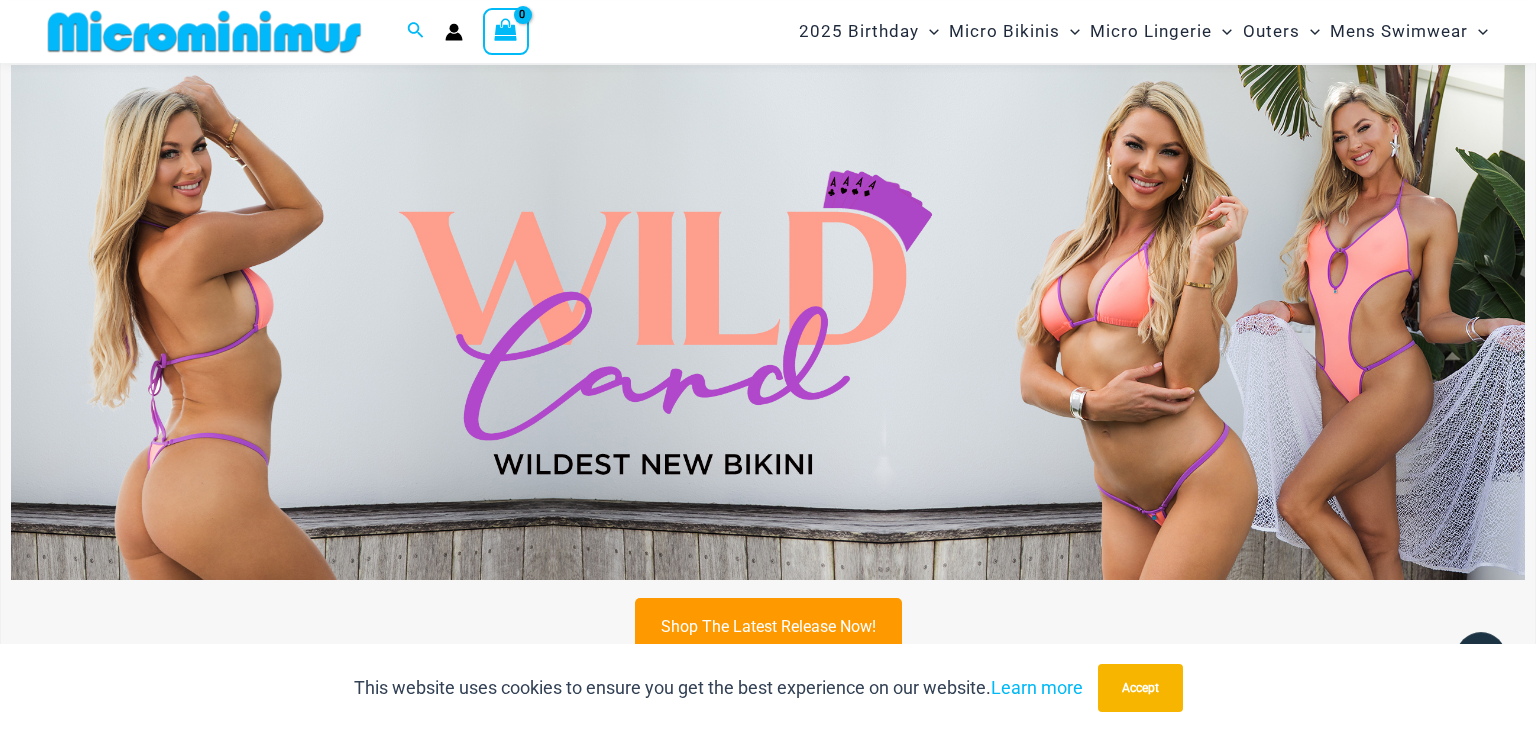 scroll, scrollTop: 648, scrollLeft: 0, axis: vertical 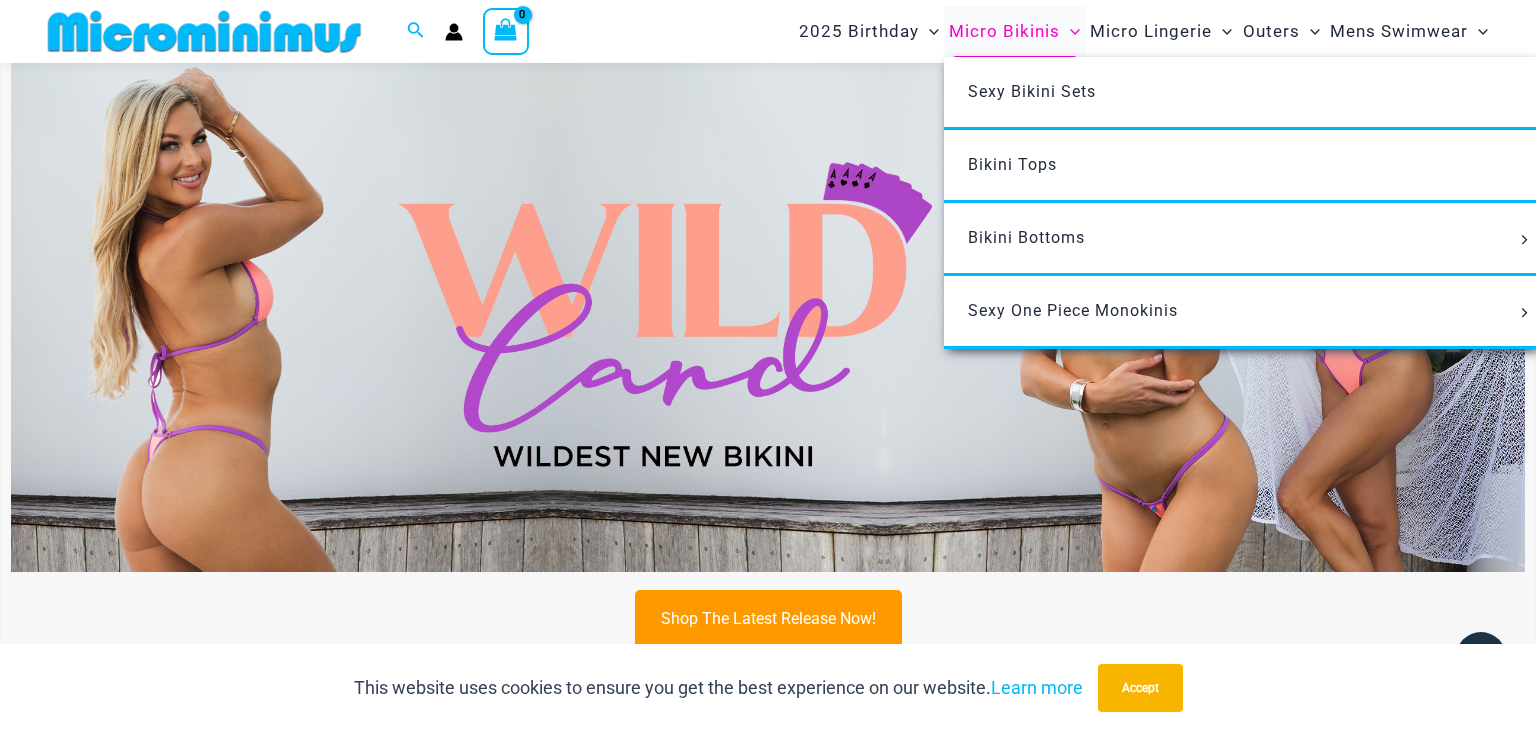 click on "Micro Bikinis" at bounding box center [1004, 31] 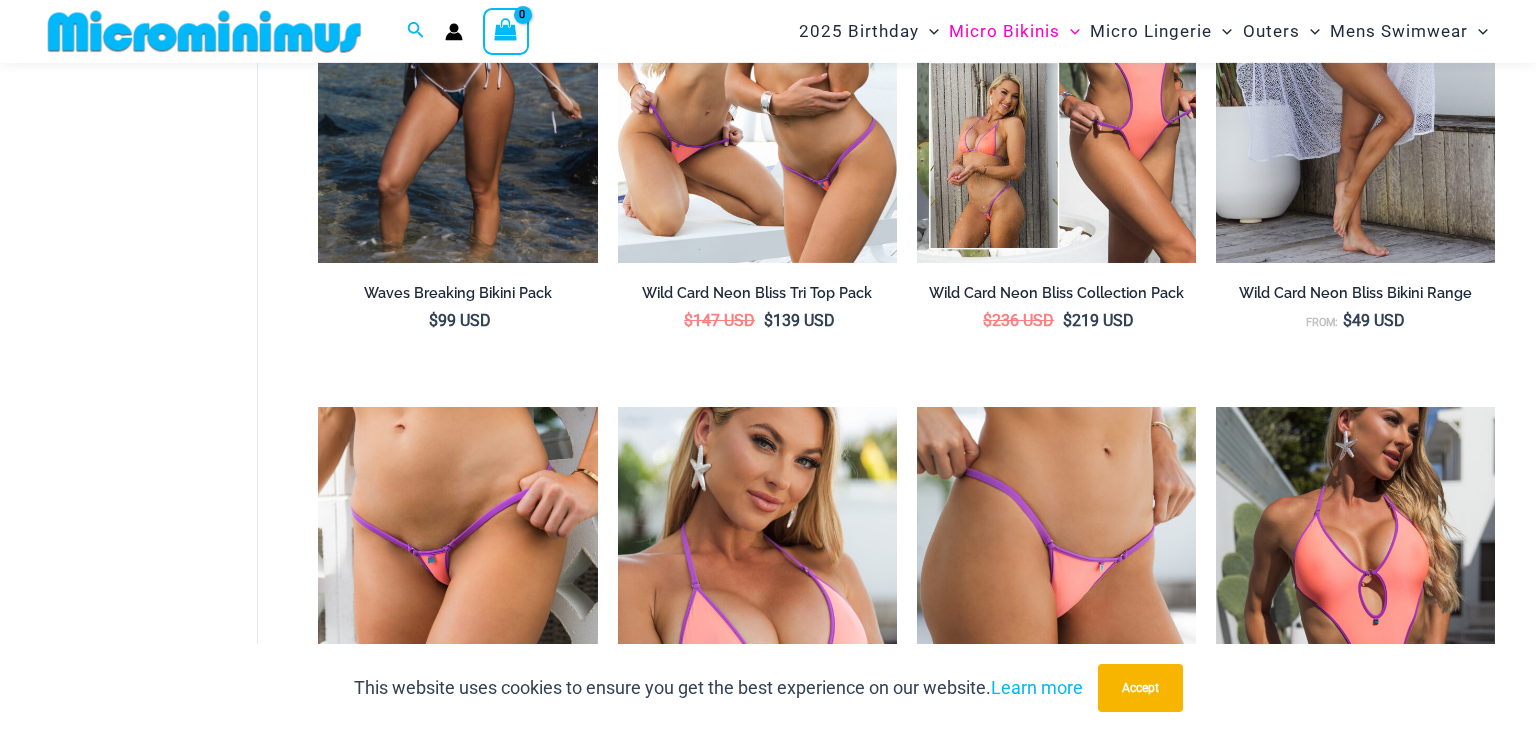 scroll, scrollTop: 918, scrollLeft: 0, axis: vertical 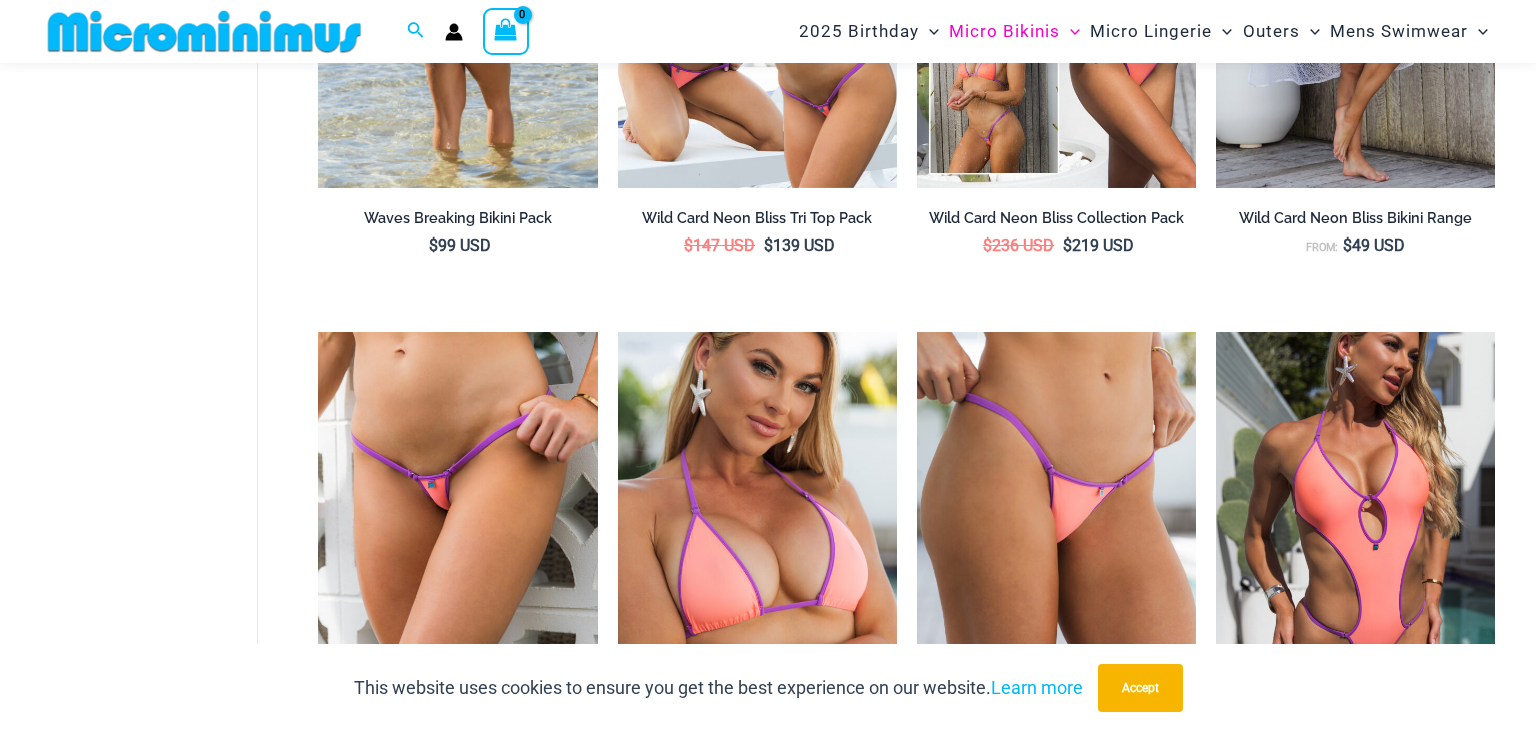 click at bounding box center (457, -22) 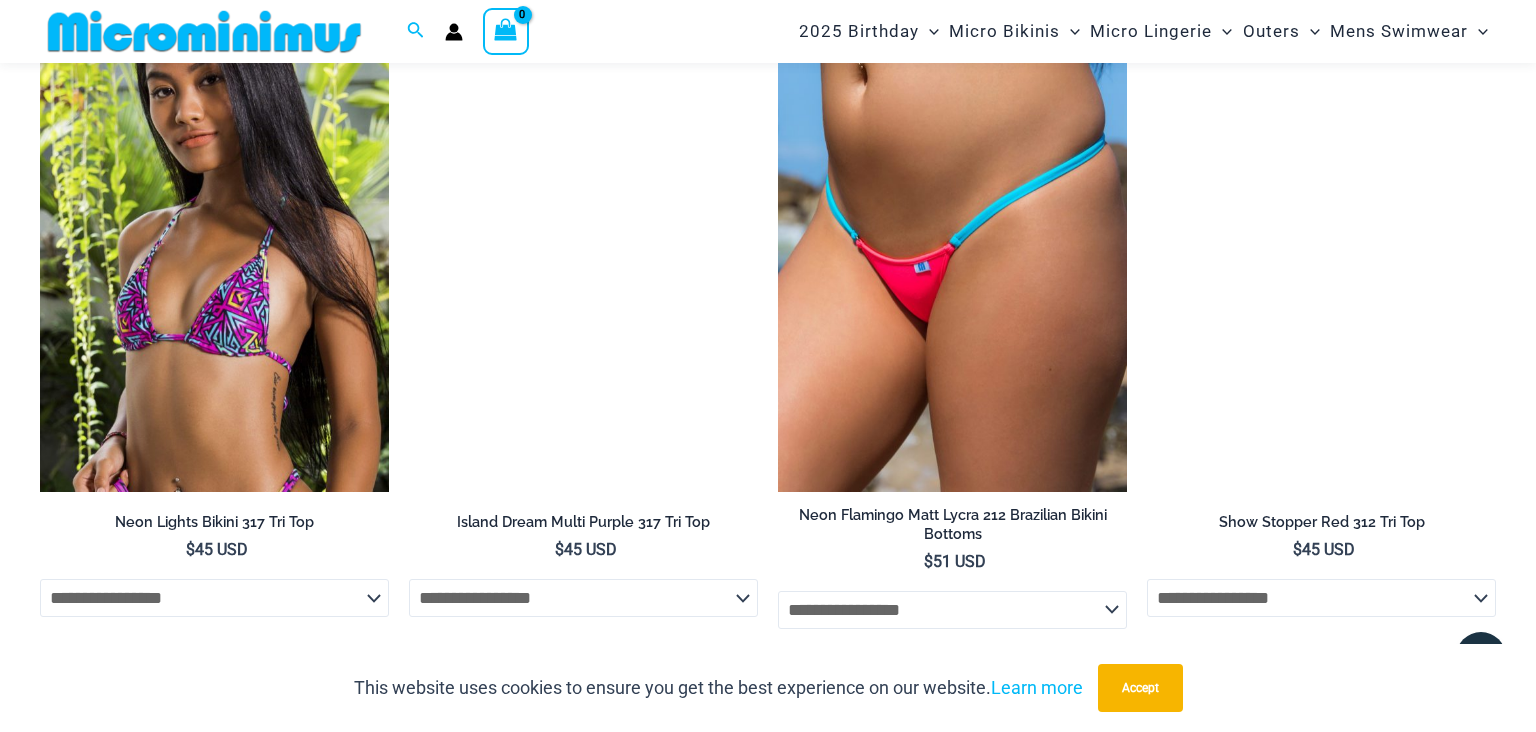 scroll, scrollTop: 2536, scrollLeft: 0, axis: vertical 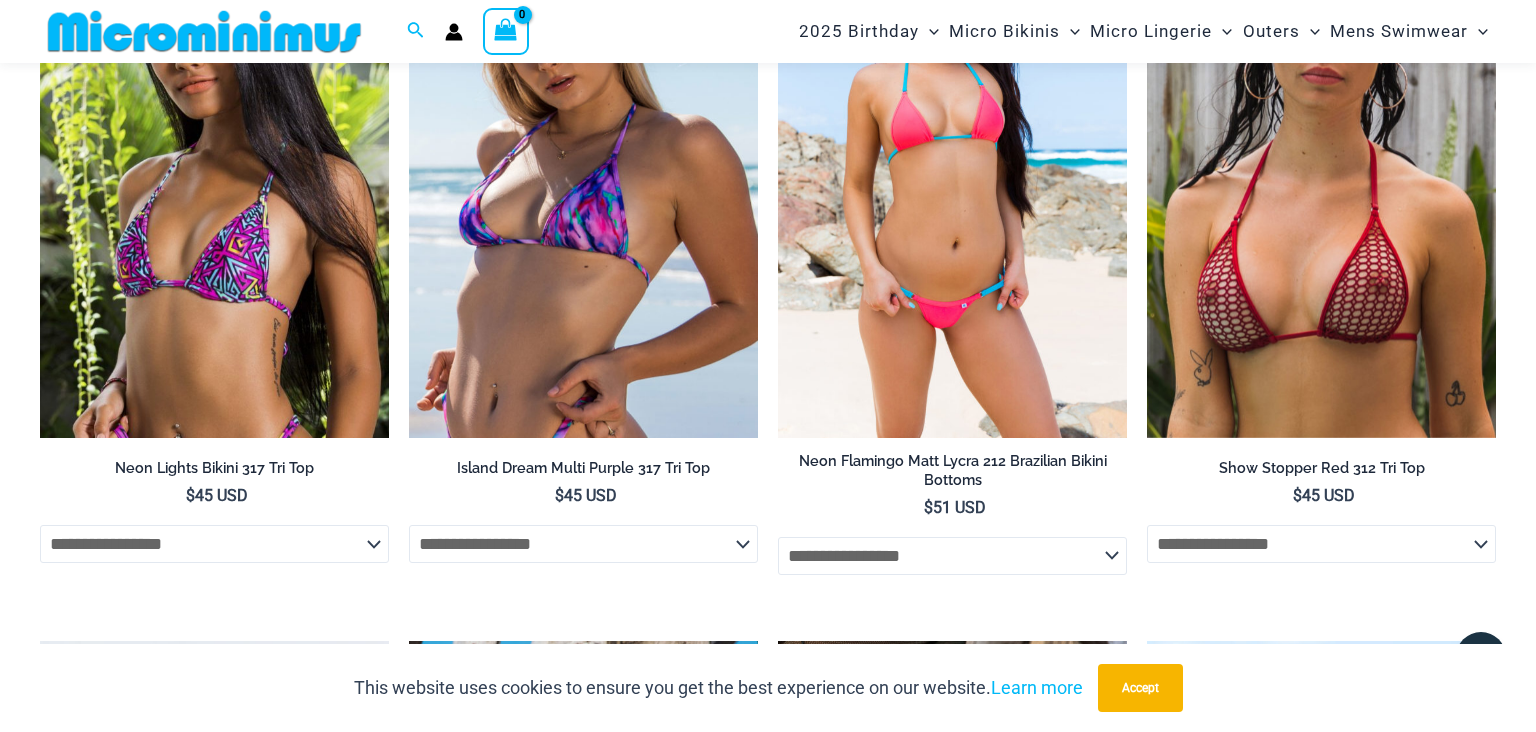 click at bounding box center [952, 176] 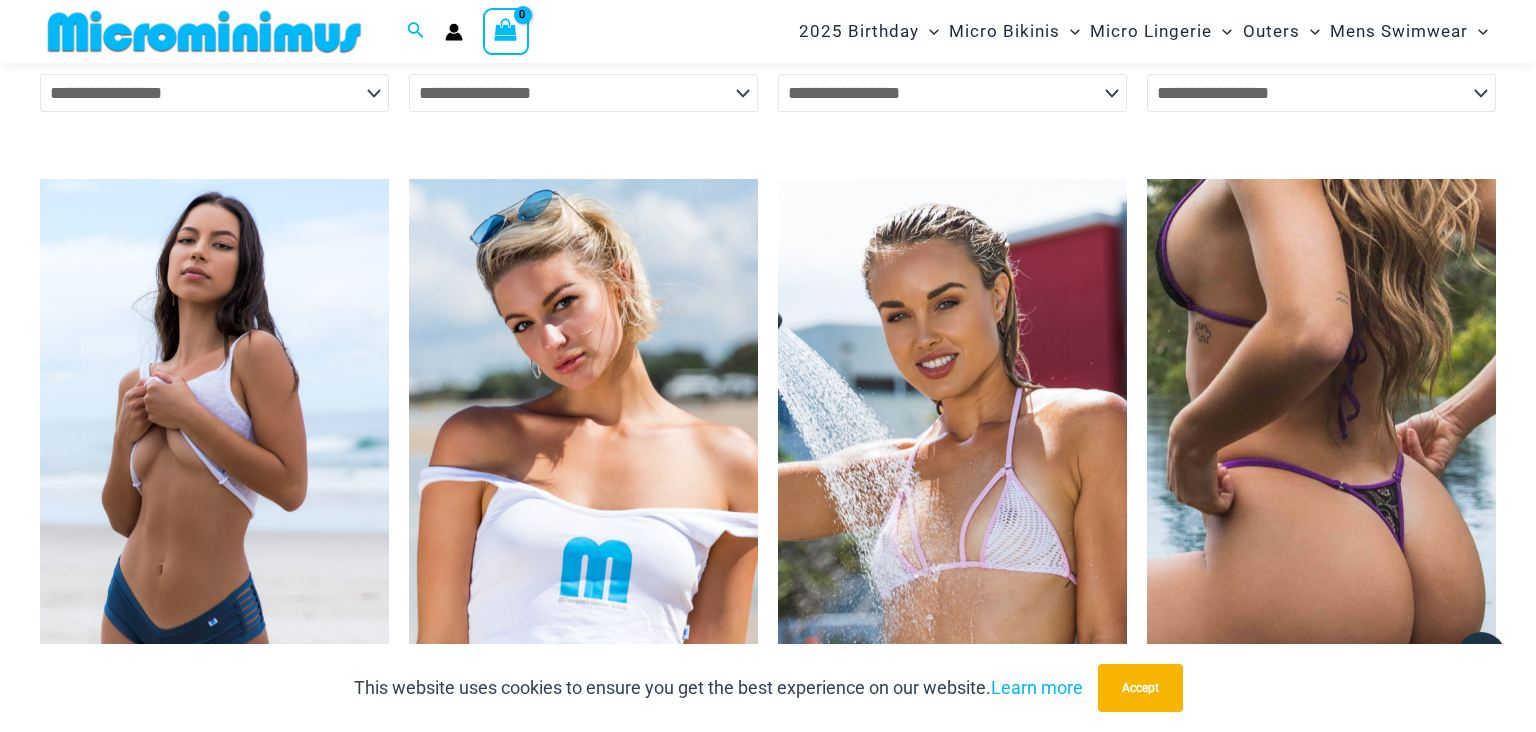 scroll, scrollTop: 4212, scrollLeft: 0, axis: vertical 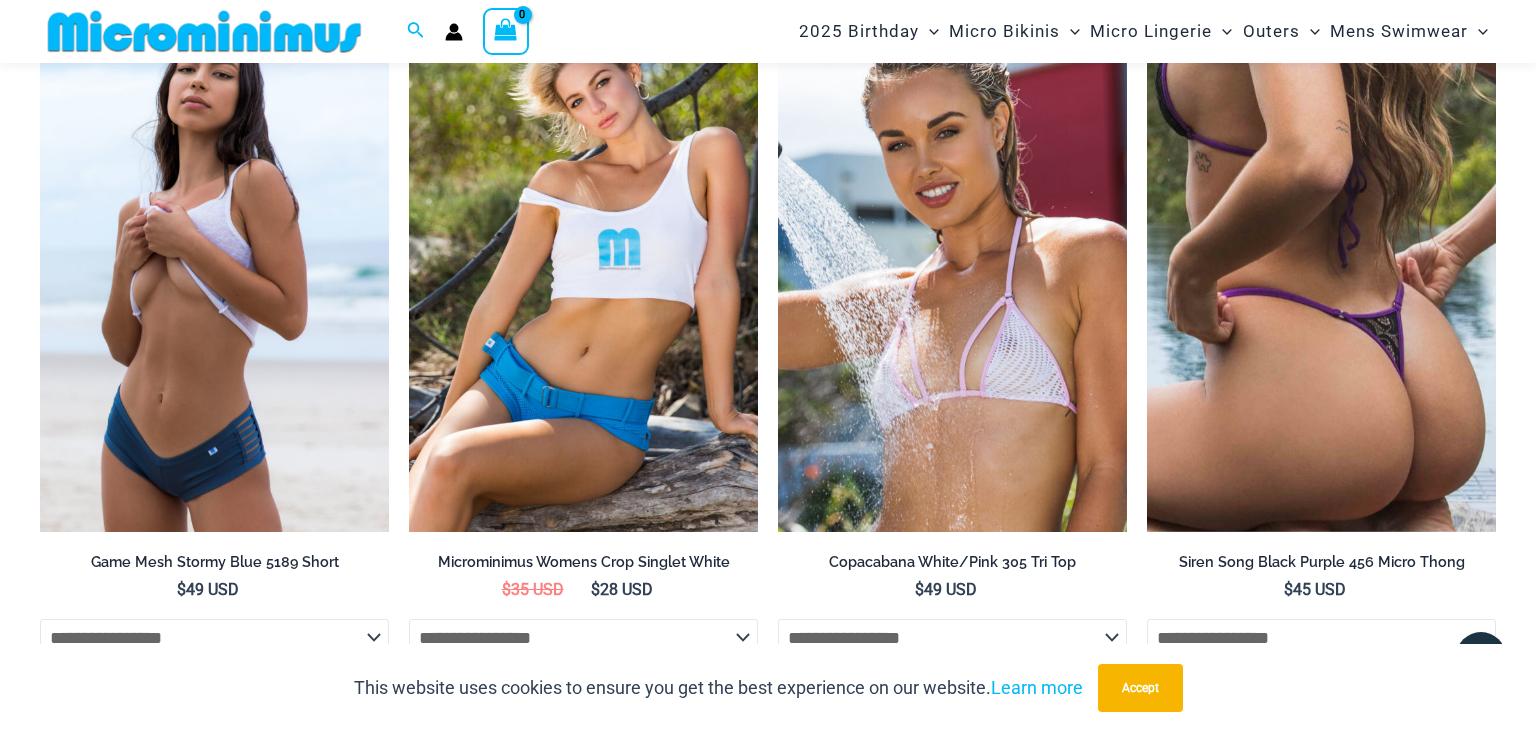 click at bounding box center [583, 270] 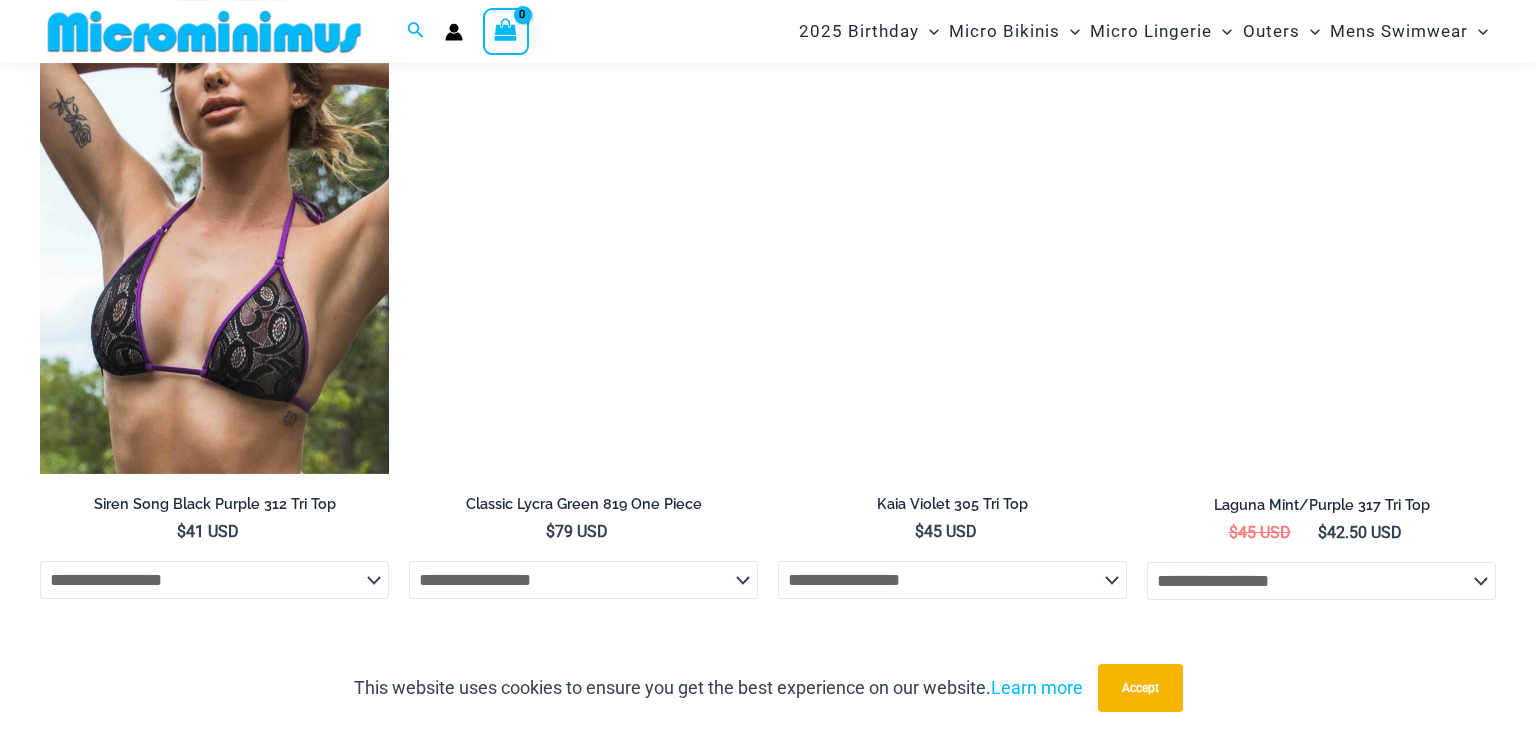 scroll, scrollTop: 2214, scrollLeft: 0, axis: vertical 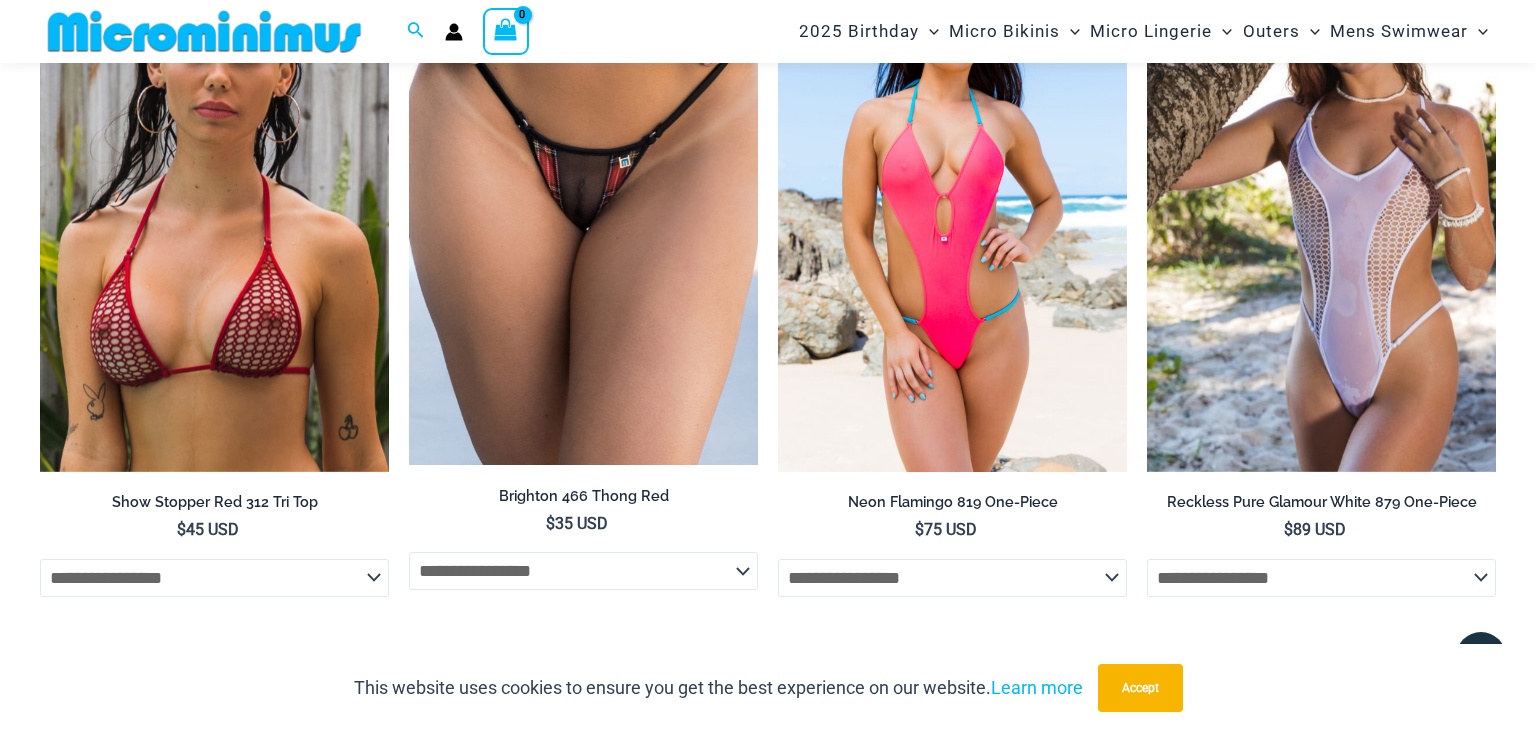 click at bounding box center (952, 210) 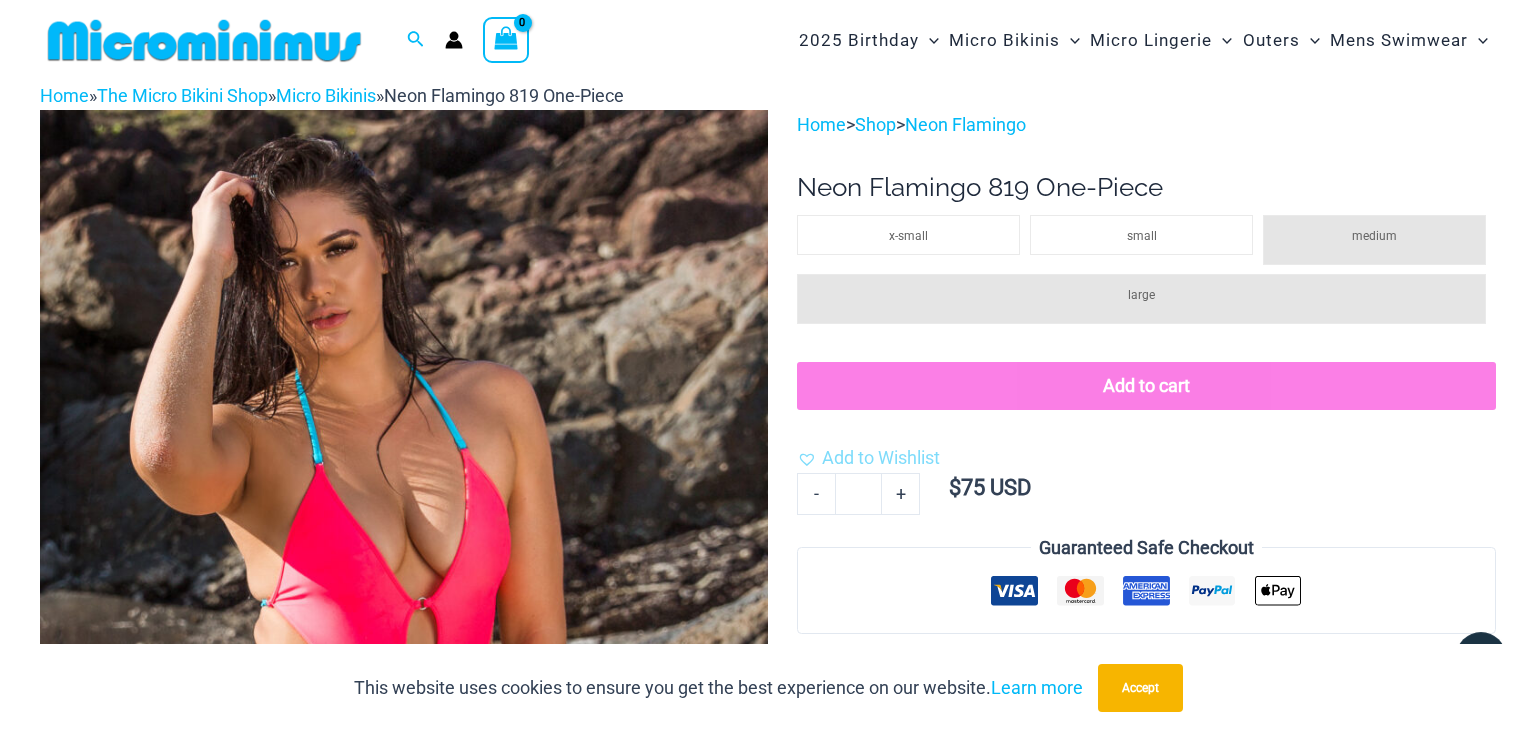 scroll, scrollTop: 0, scrollLeft: 0, axis: both 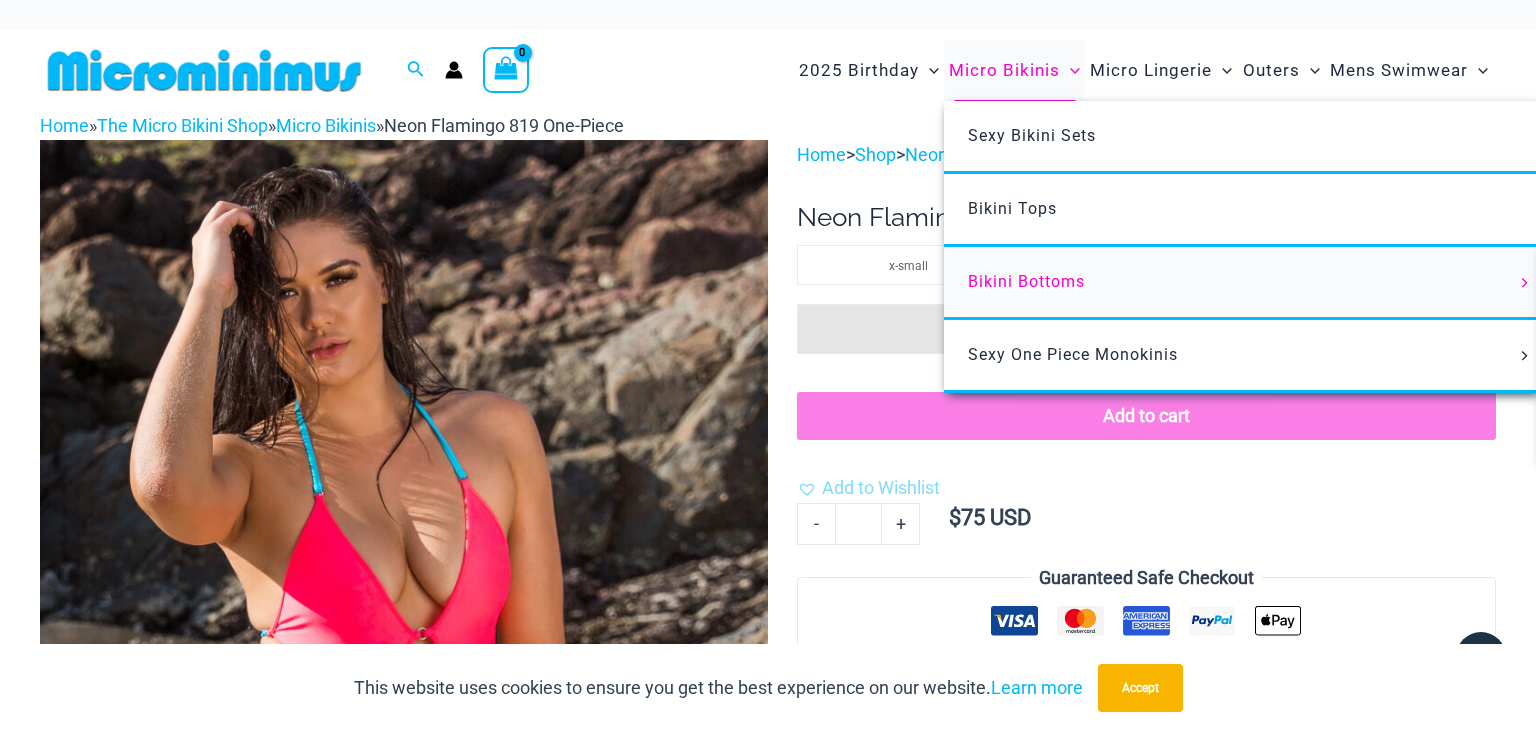 click on "Bikini Bottoms" at bounding box center [1026, 281] 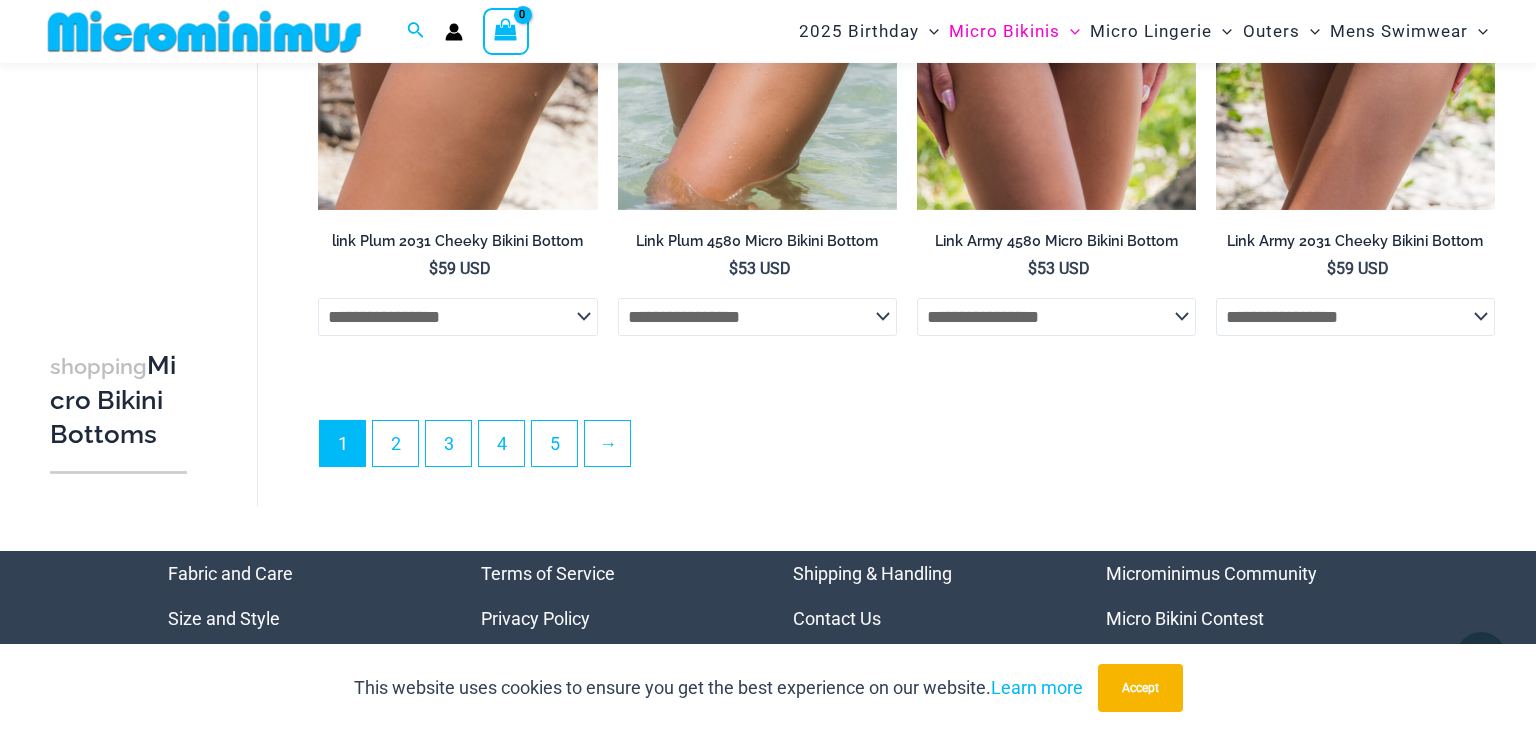scroll, scrollTop: 5724, scrollLeft: 0, axis: vertical 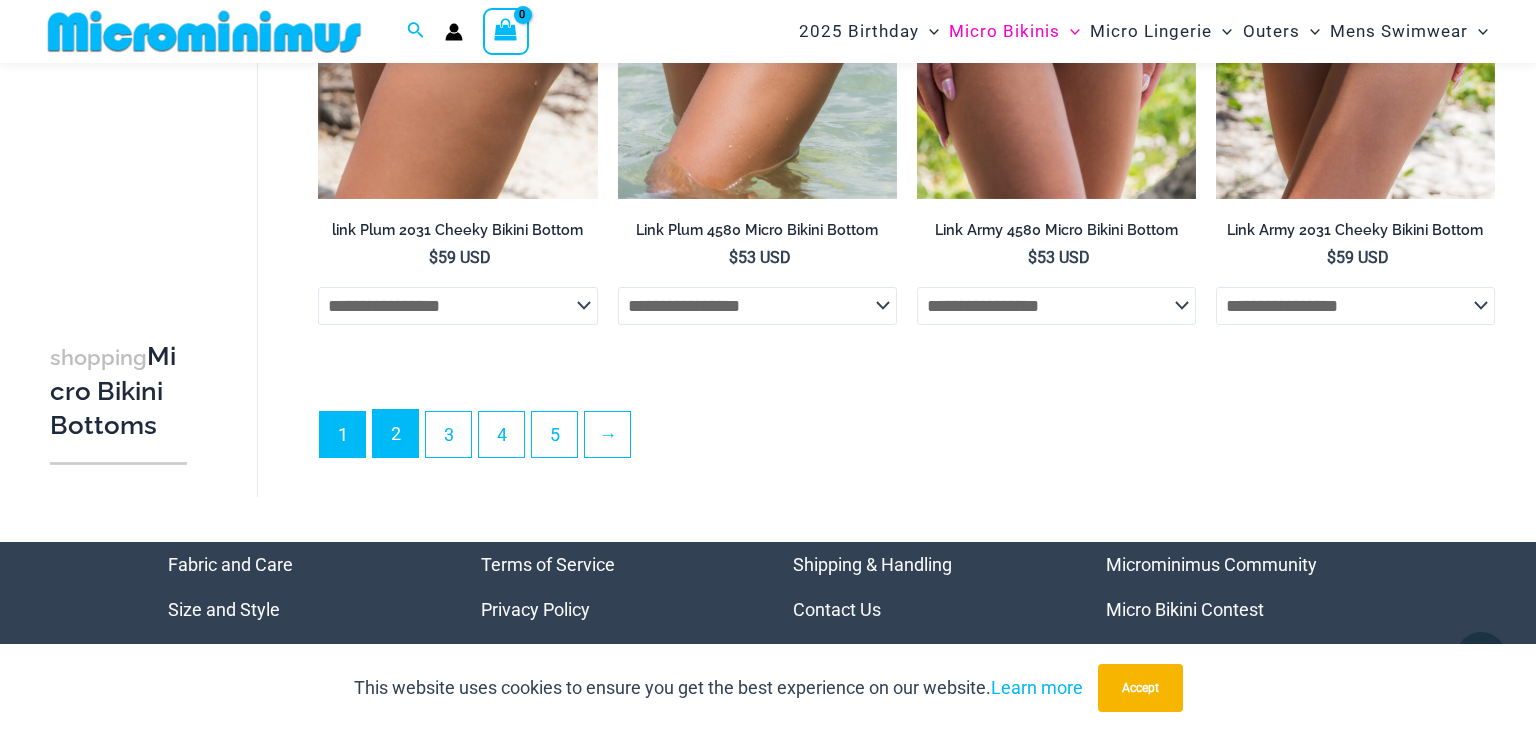 click on "2" at bounding box center (395, 433) 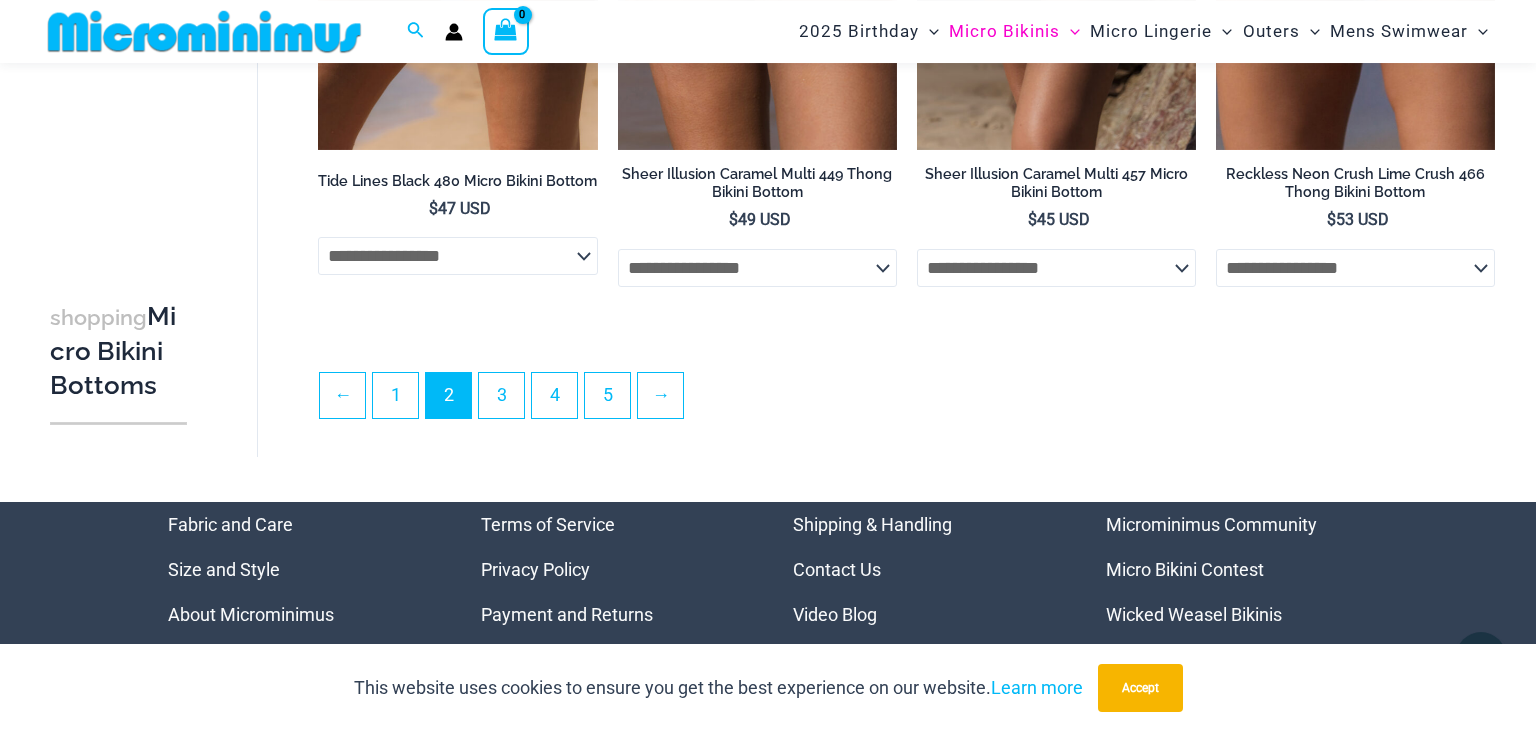 scroll, scrollTop: 4860, scrollLeft: 0, axis: vertical 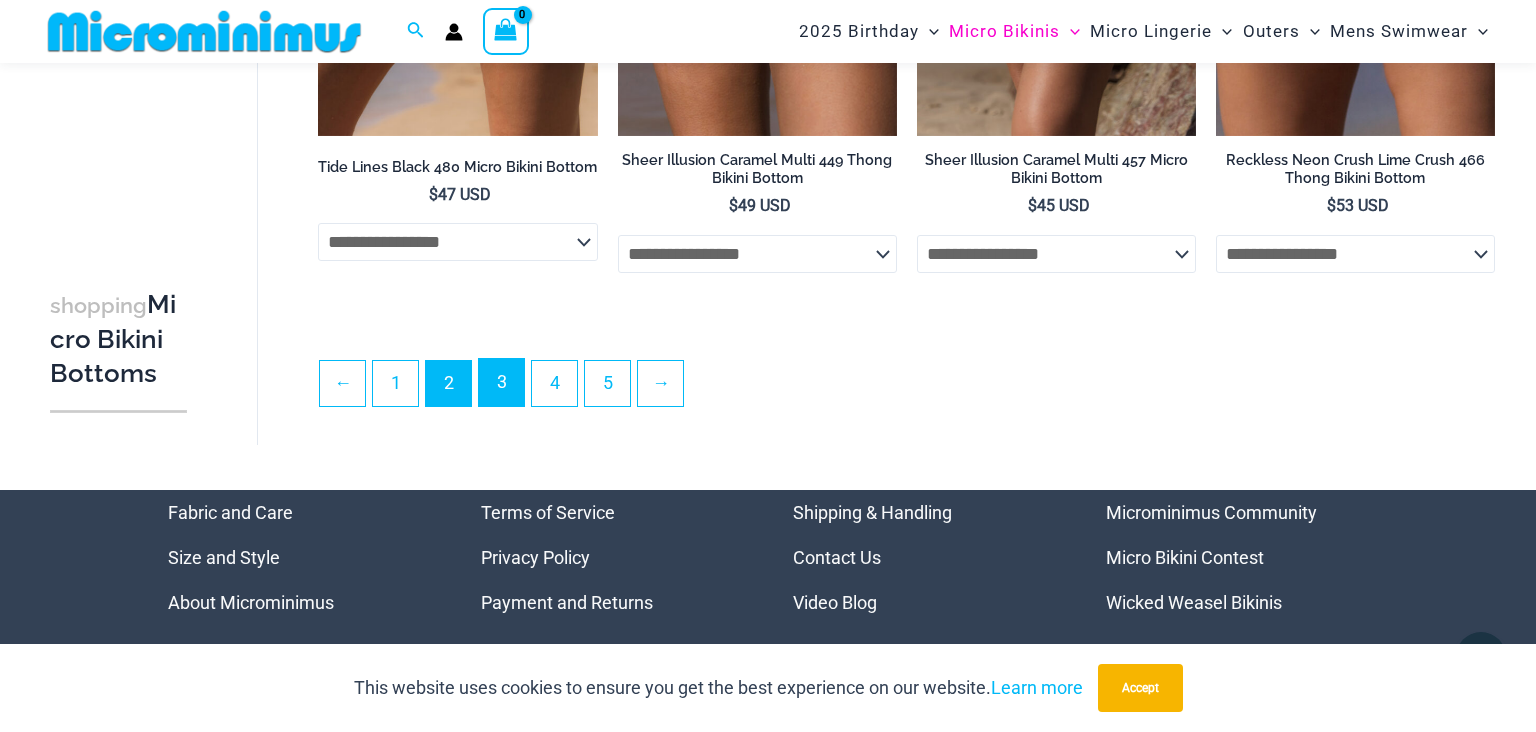 click on "3" at bounding box center (501, 382) 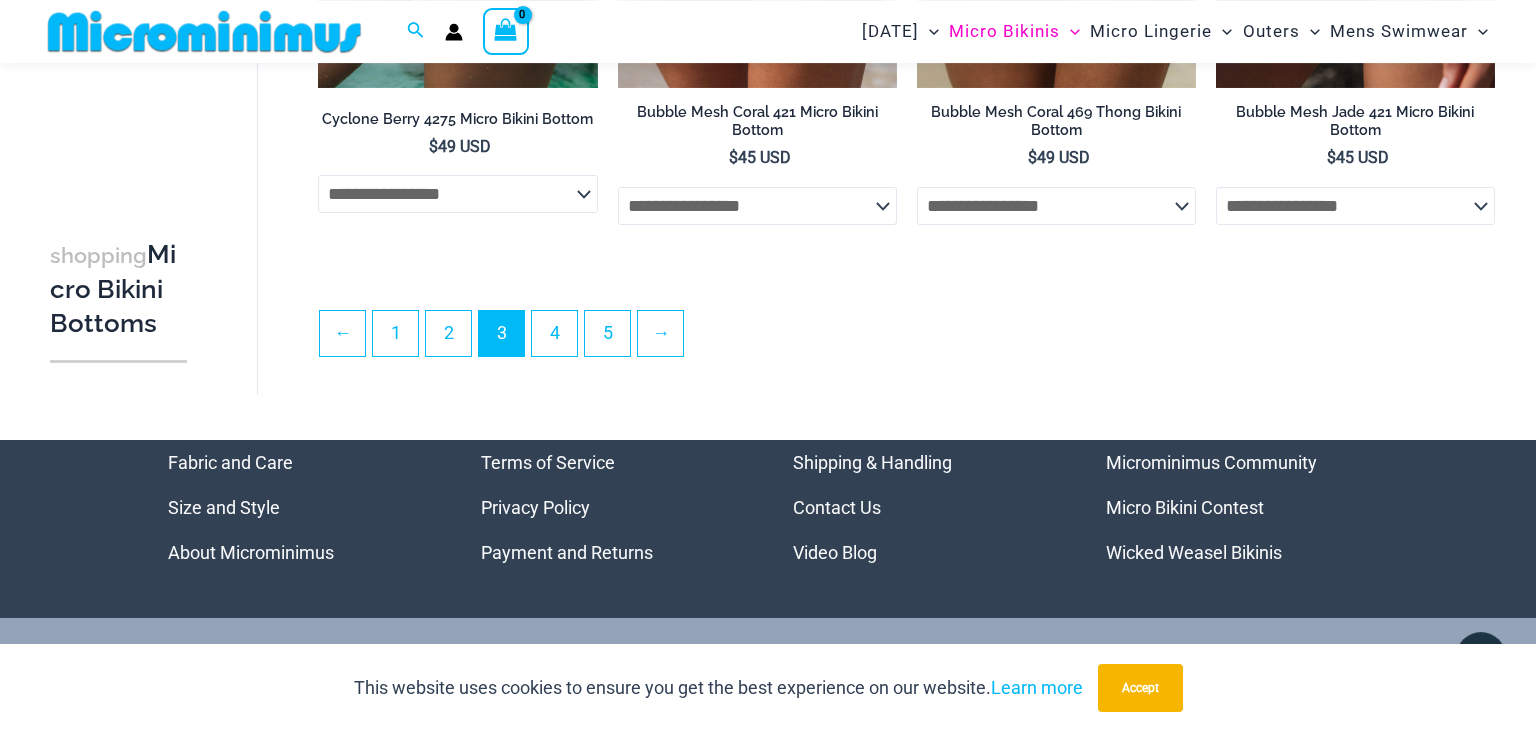 scroll, scrollTop: 4914, scrollLeft: 0, axis: vertical 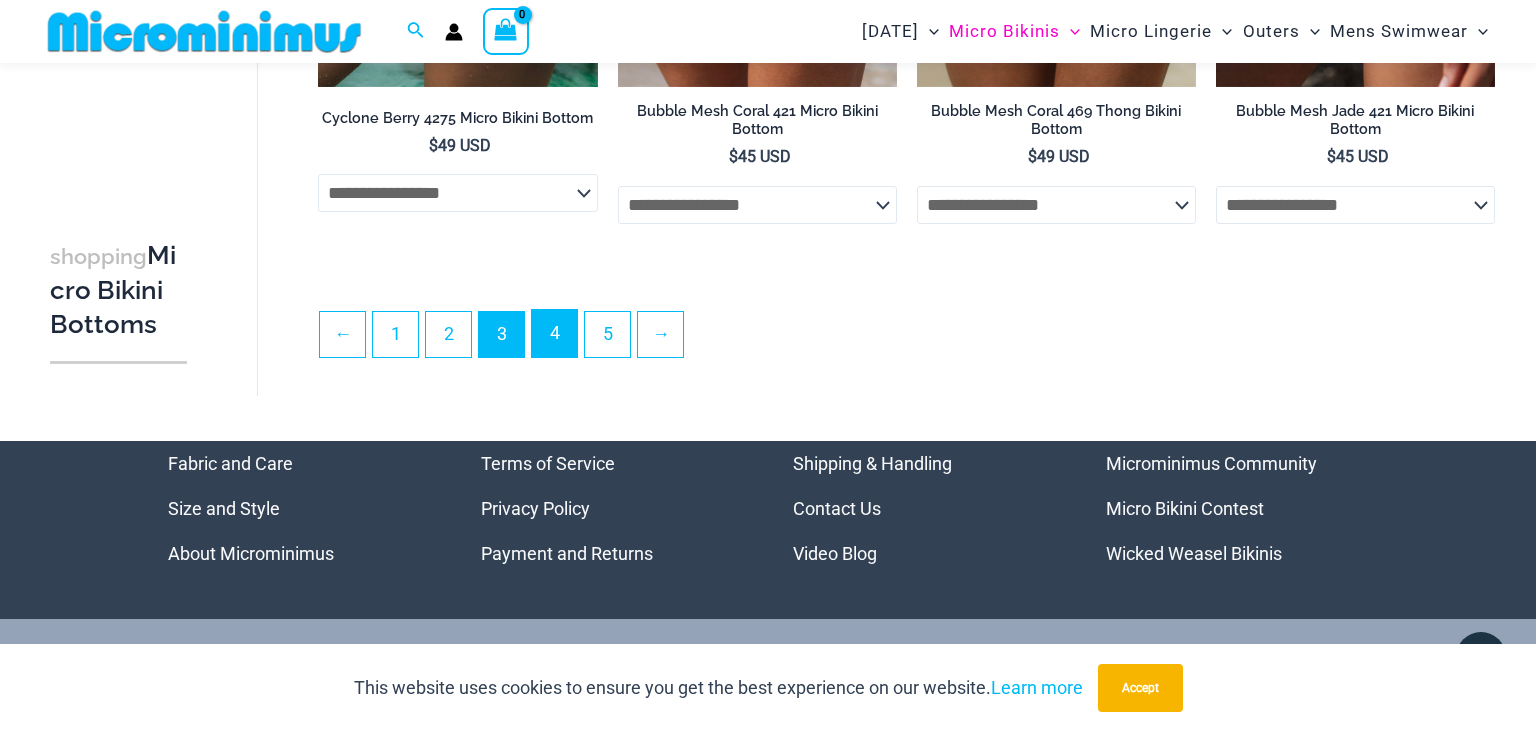 click on "4" at bounding box center [554, 333] 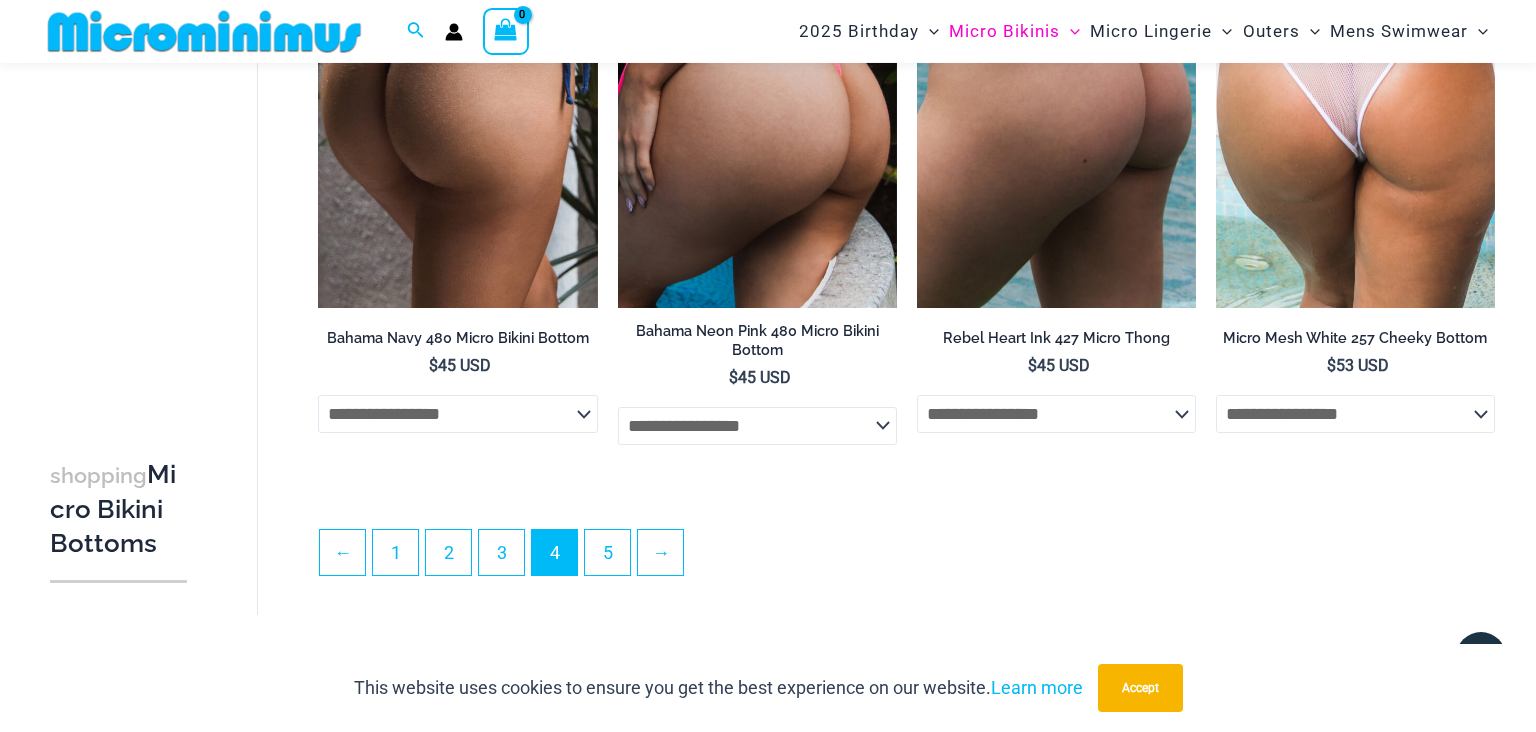 scroll, scrollTop: 4698, scrollLeft: 0, axis: vertical 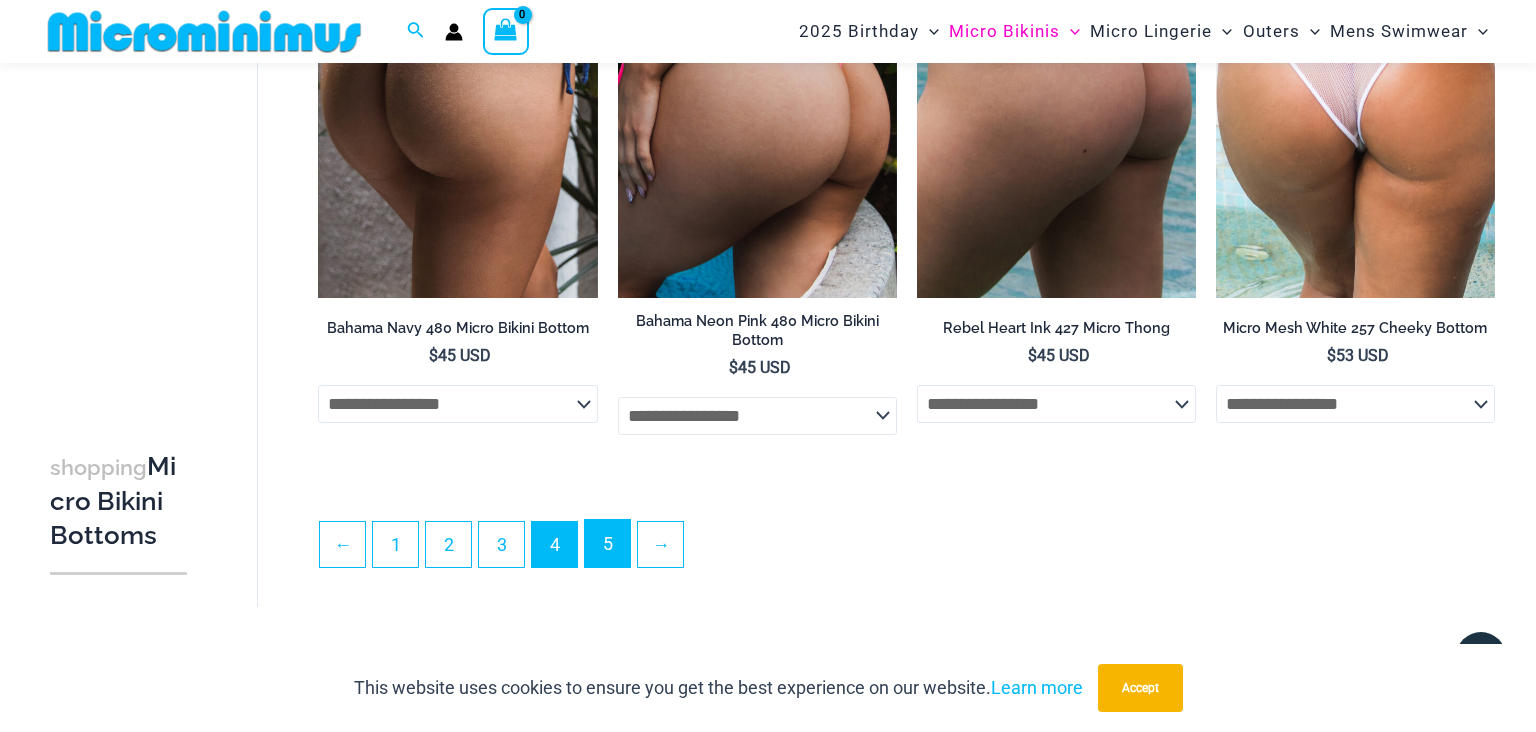 click on "5" at bounding box center [607, 543] 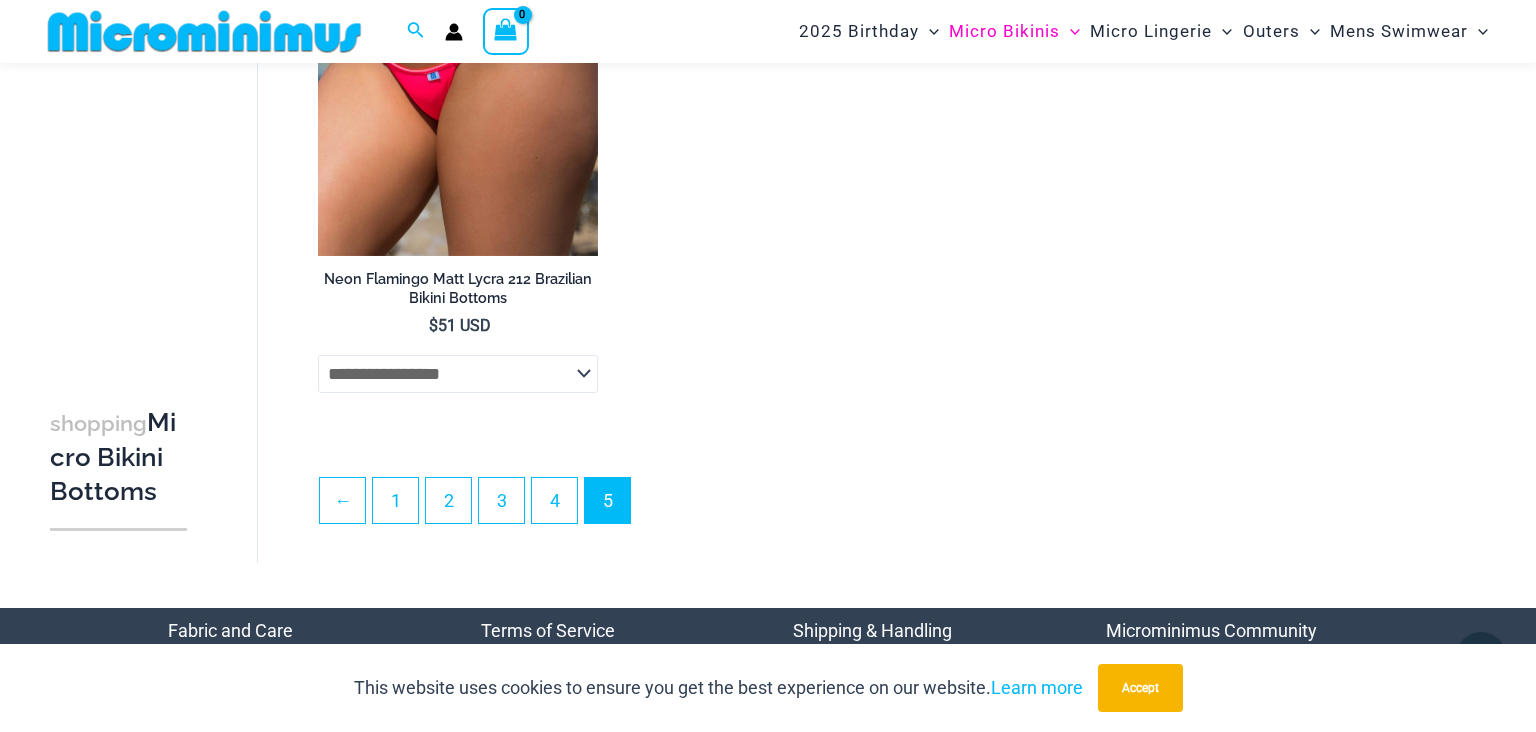 scroll, scrollTop: 4806, scrollLeft: 0, axis: vertical 